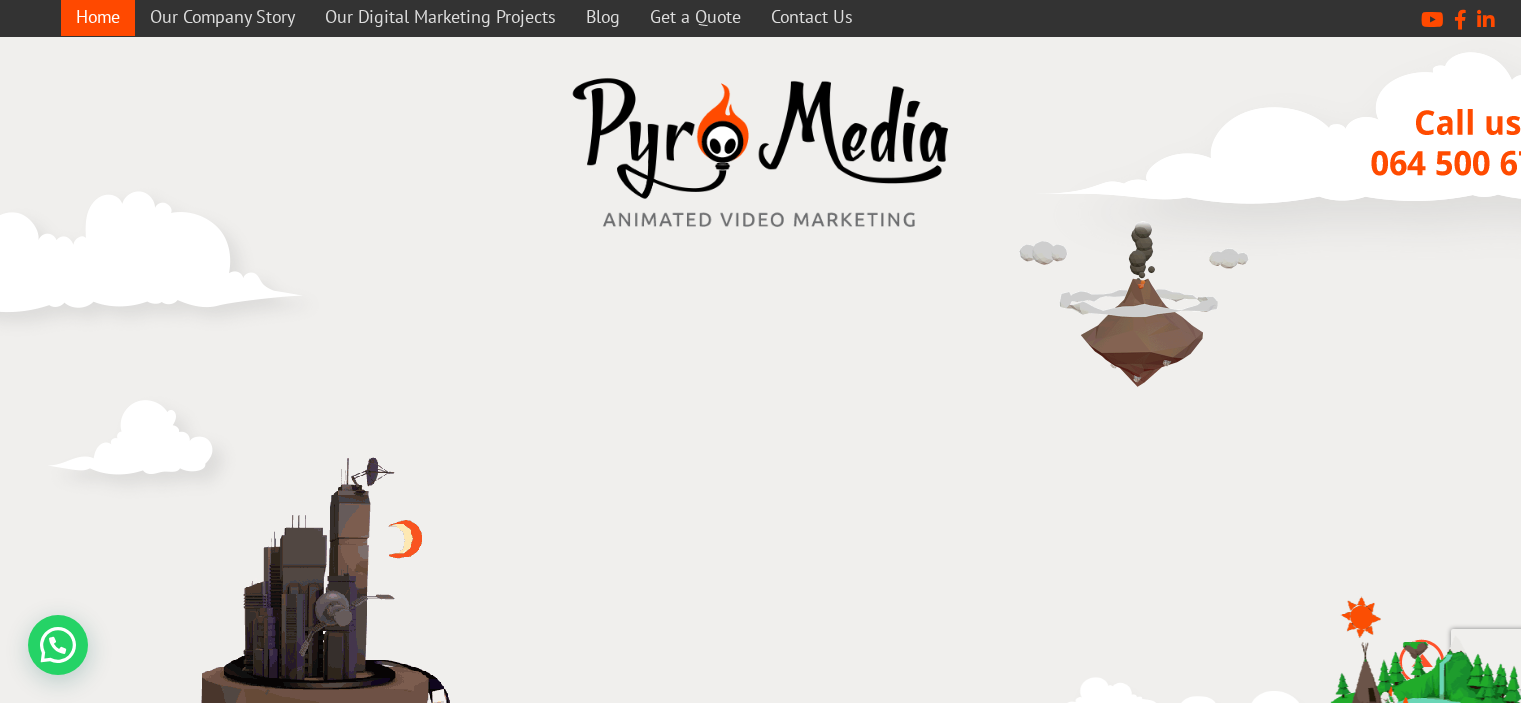 scroll, scrollTop: 0, scrollLeft: 0, axis: both 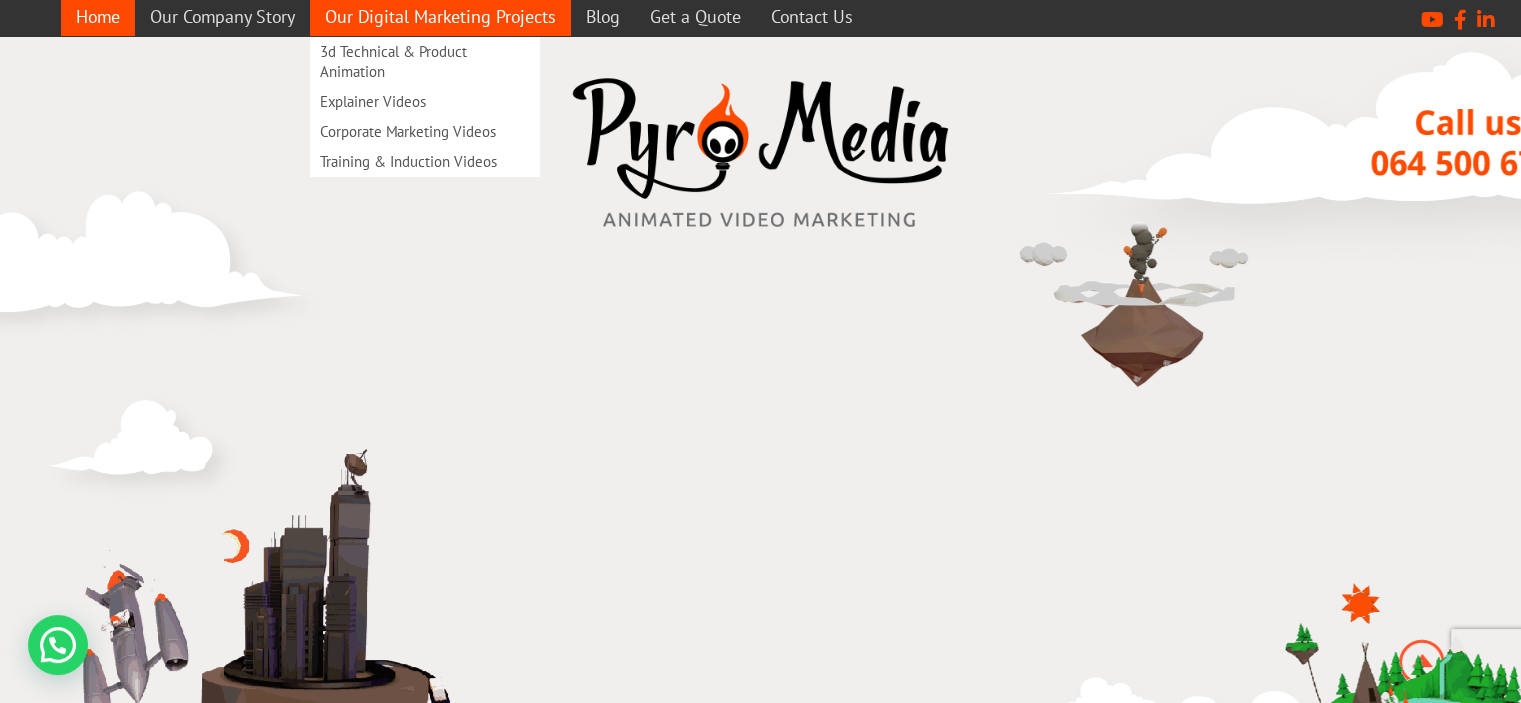 click on "Our Digital Marketing Projects" at bounding box center [440, 16] 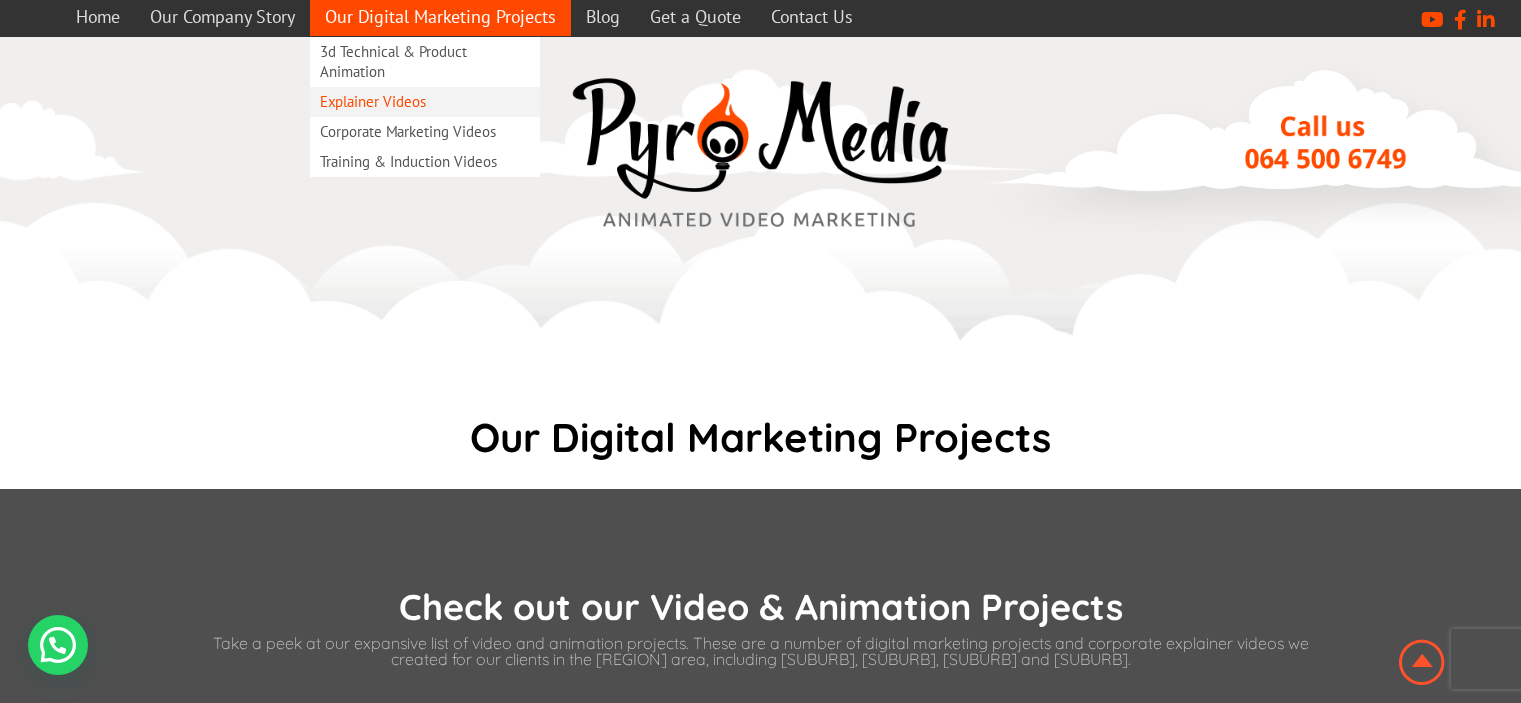 scroll, scrollTop: 0, scrollLeft: 0, axis: both 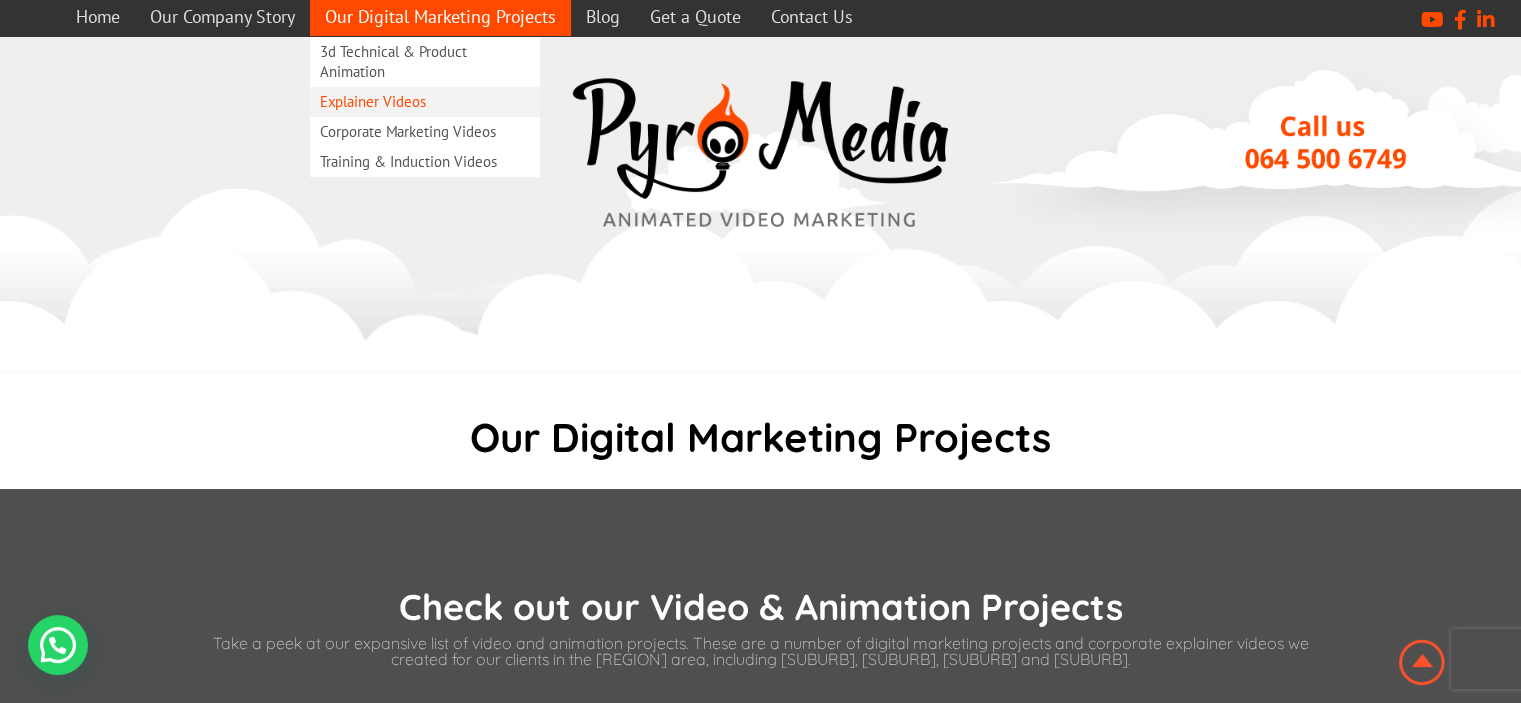 click on "Explainer Videos" at bounding box center (425, 102) 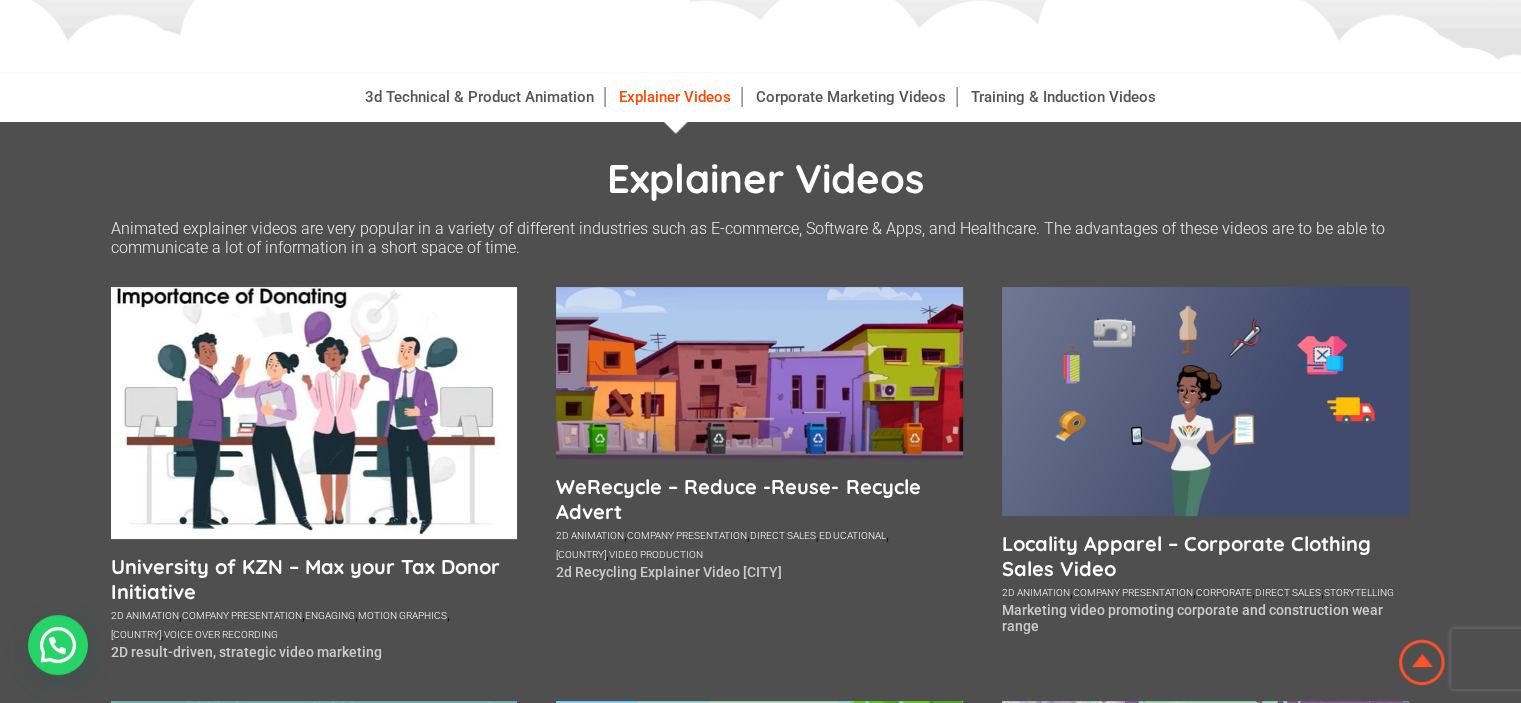 scroll, scrollTop: 400, scrollLeft: 0, axis: vertical 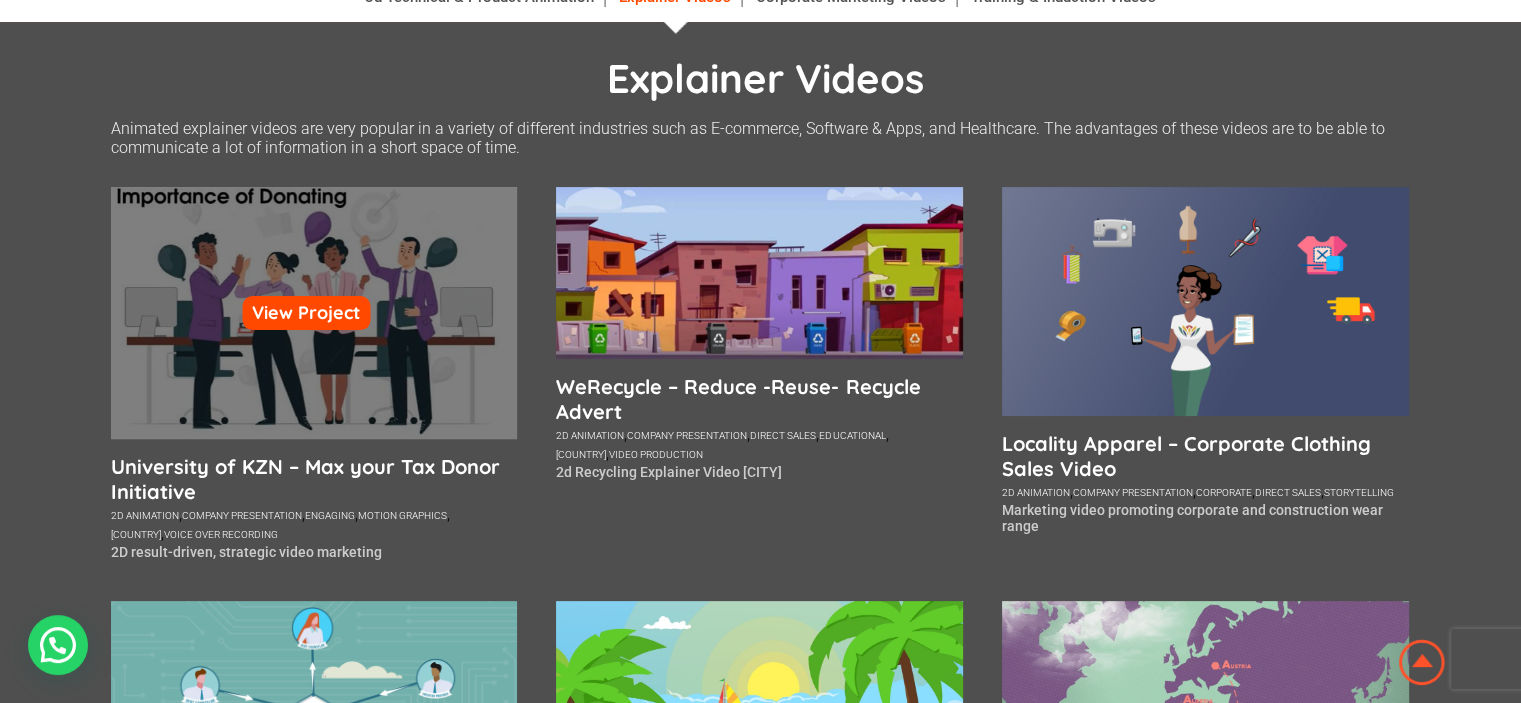 click on "View Project" at bounding box center (314, 313) 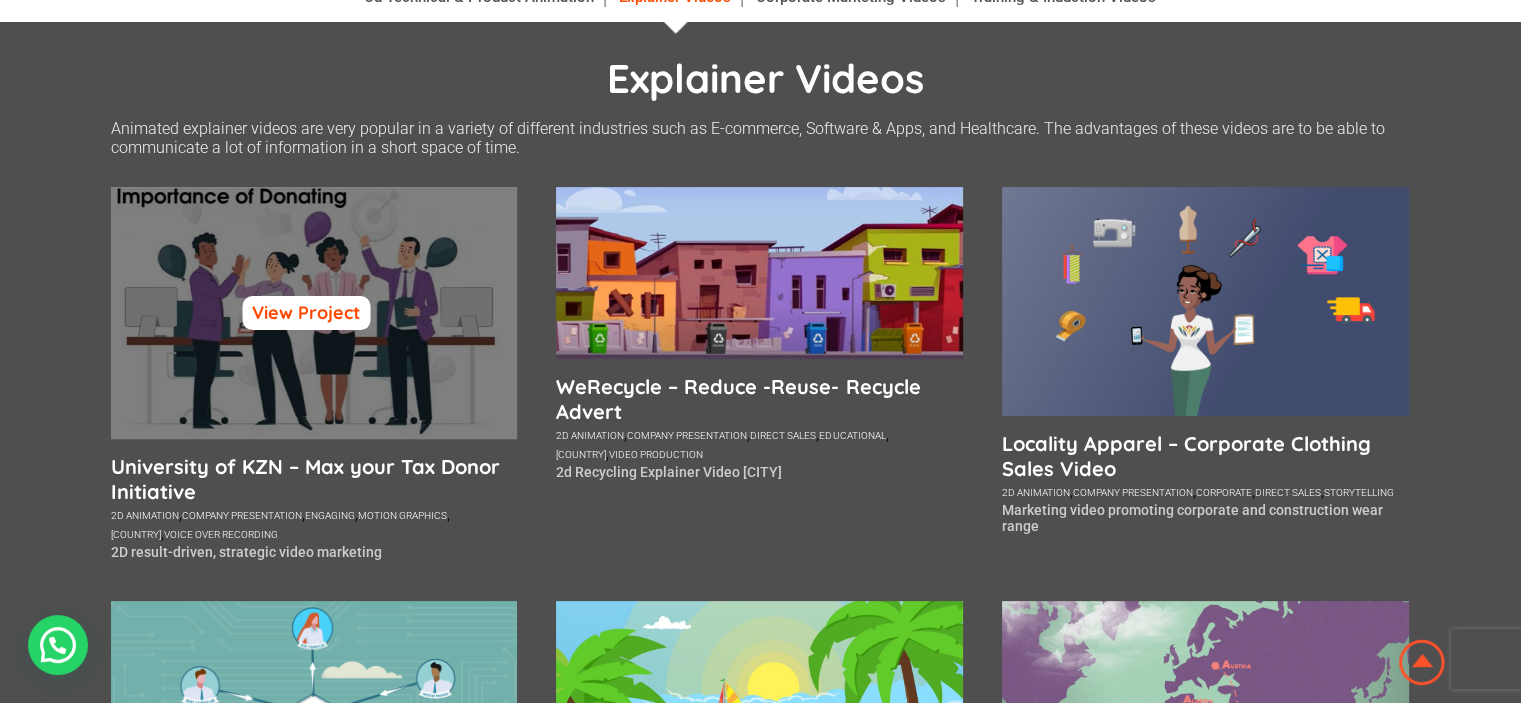 click on "View Project" at bounding box center [306, 313] 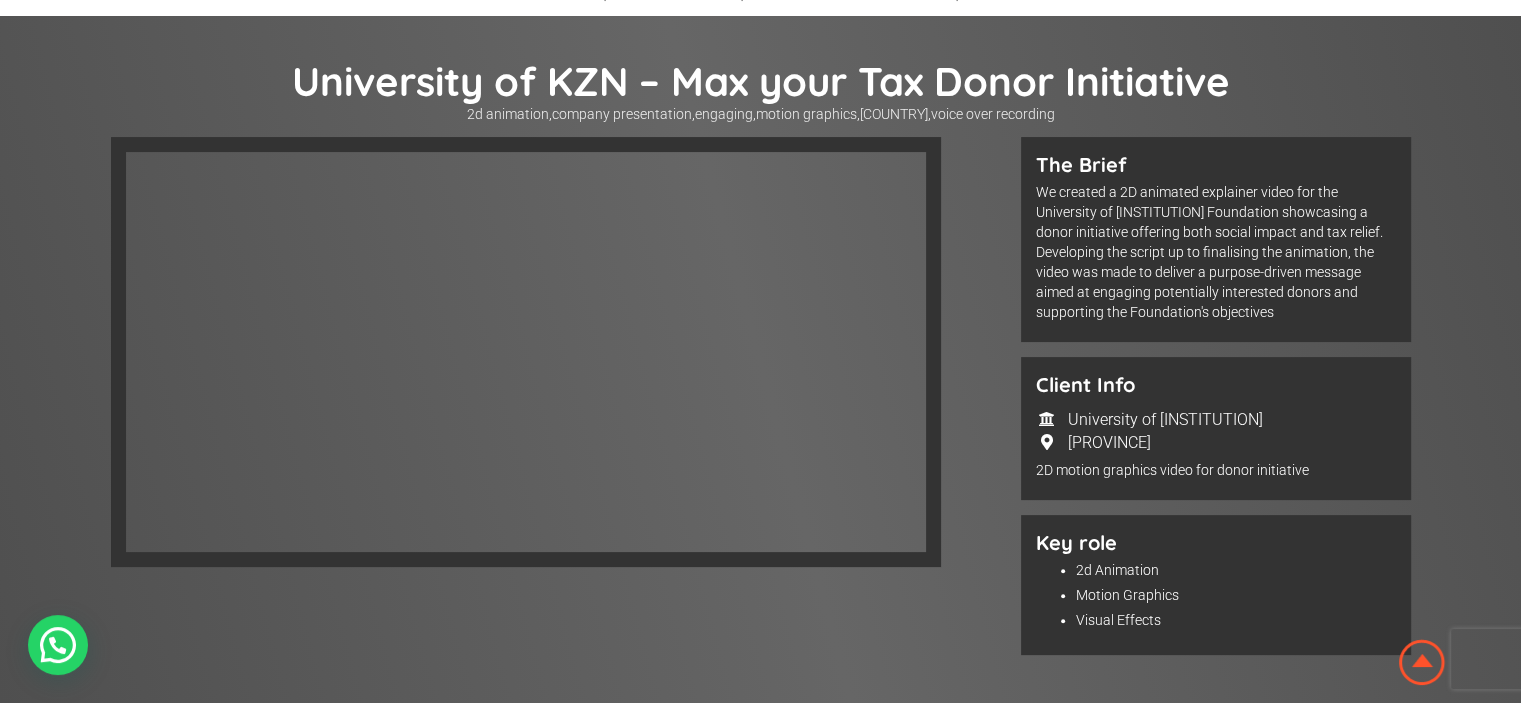 scroll, scrollTop: 401, scrollLeft: 0, axis: vertical 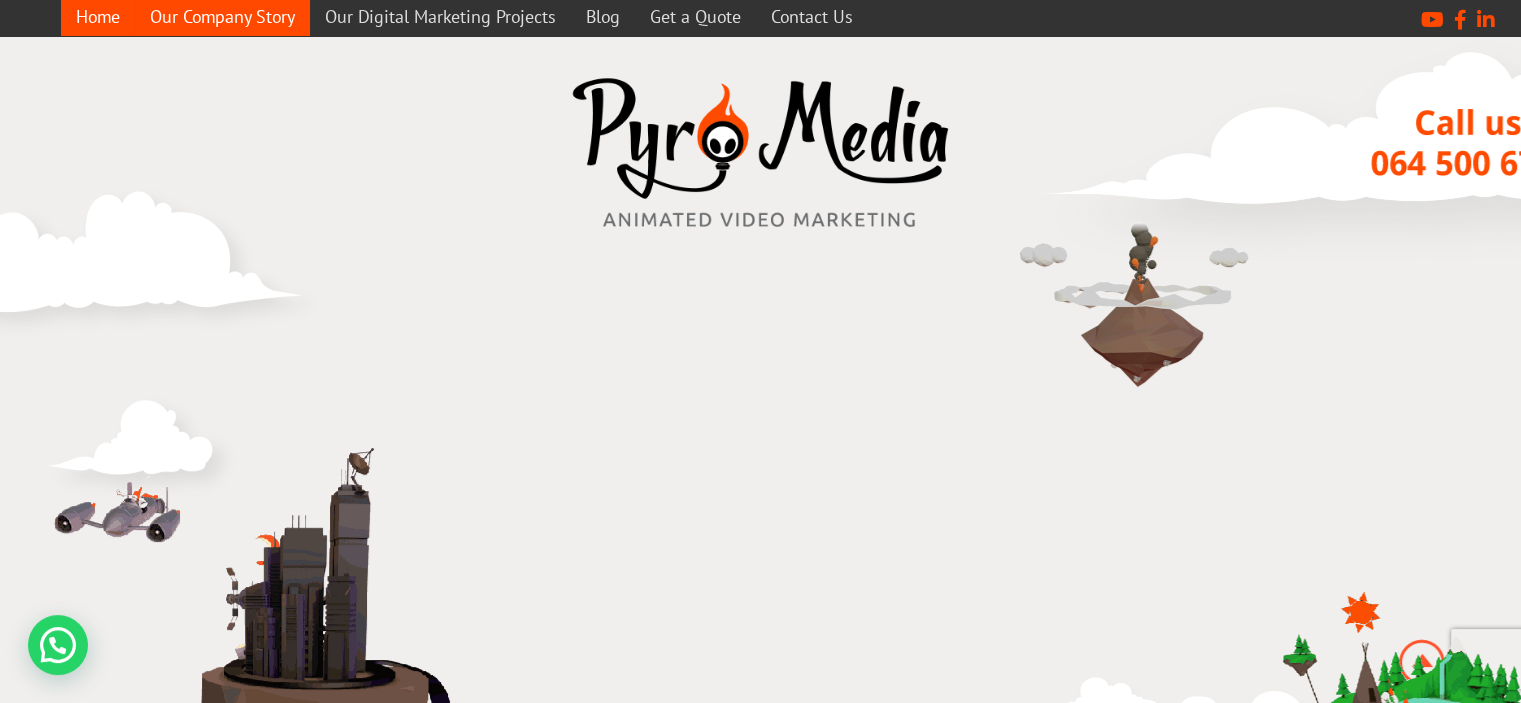 click on "Our Company Story" at bounding box center [222, 16] 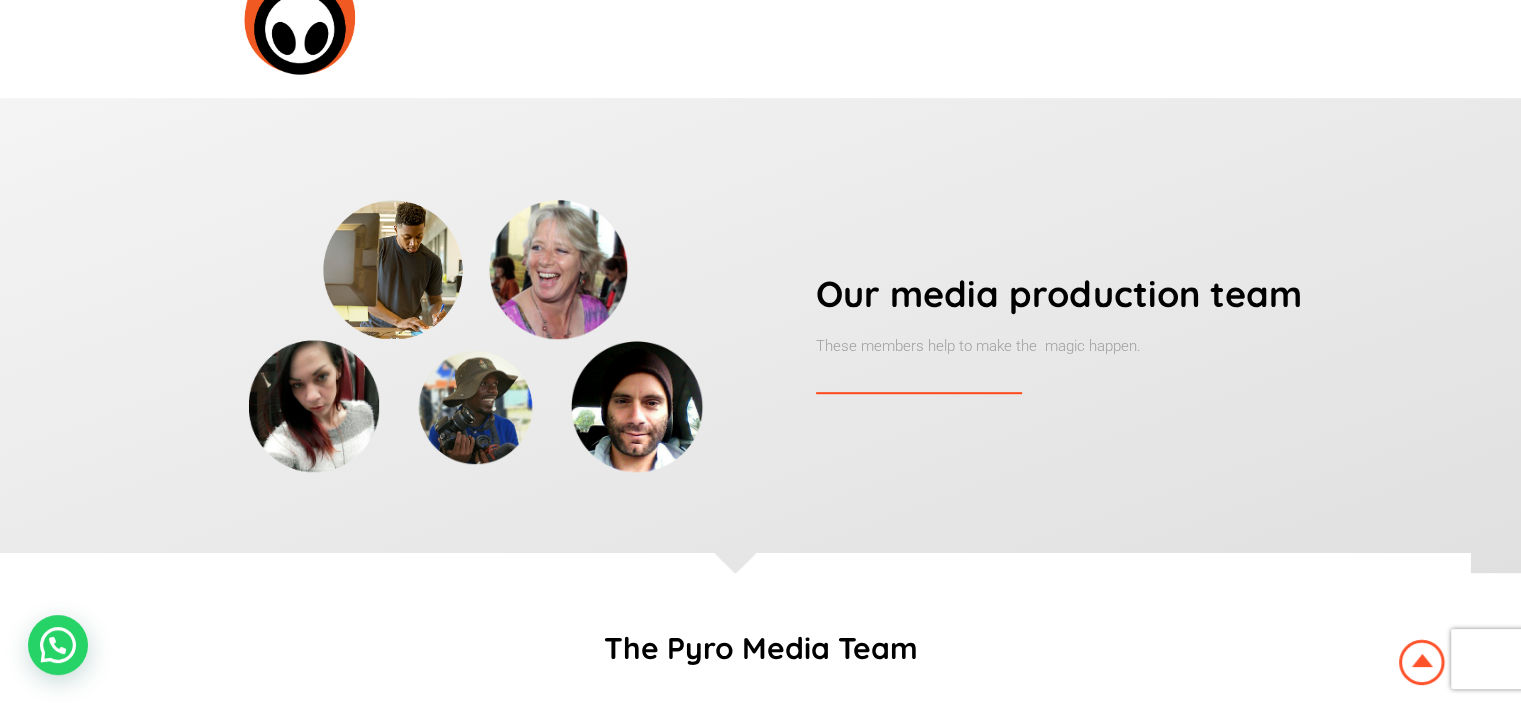 scroll, scrollTop: 1000, scrollLeft: 0, axis: vertical 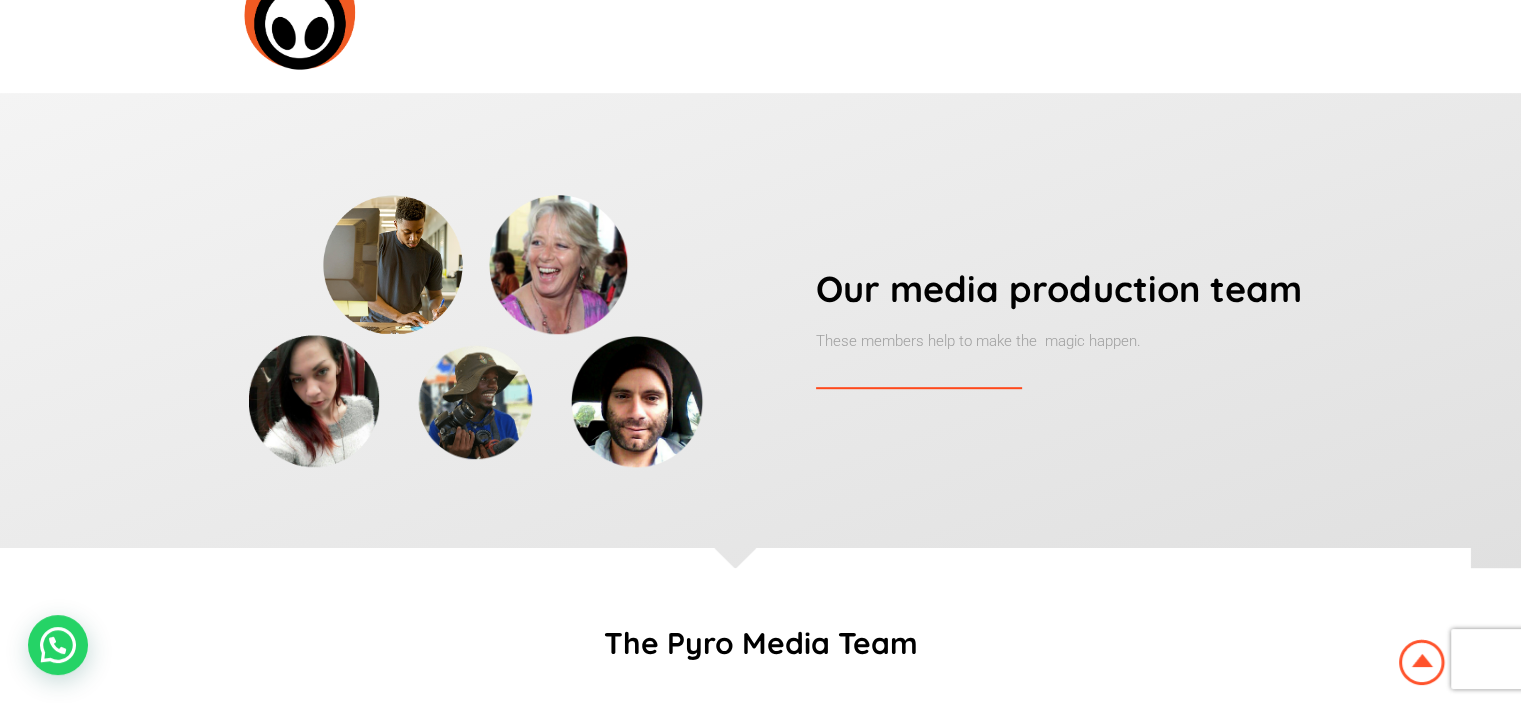 click at bounding box center [559, 264] 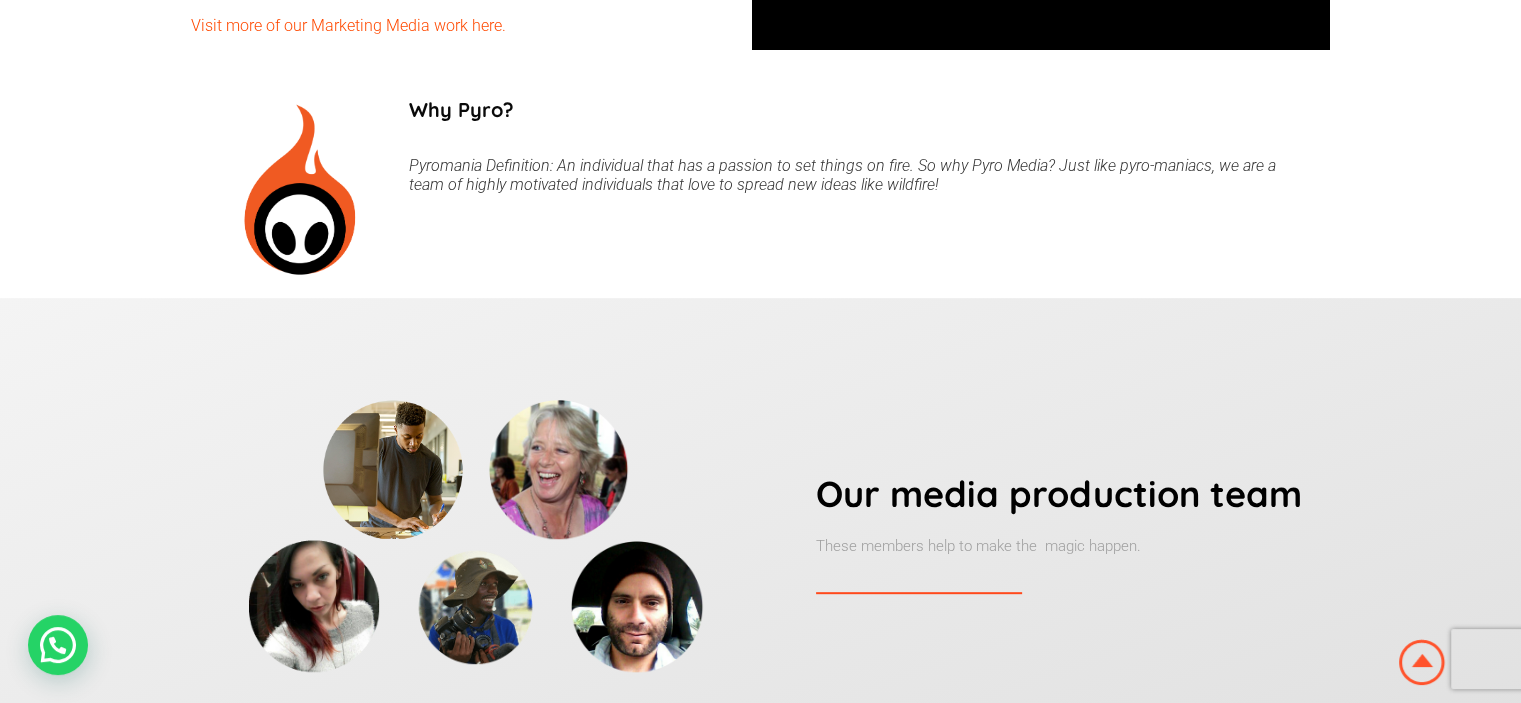 scroll, scrollTop: 800, scrollLeft: 0, axis: vertical 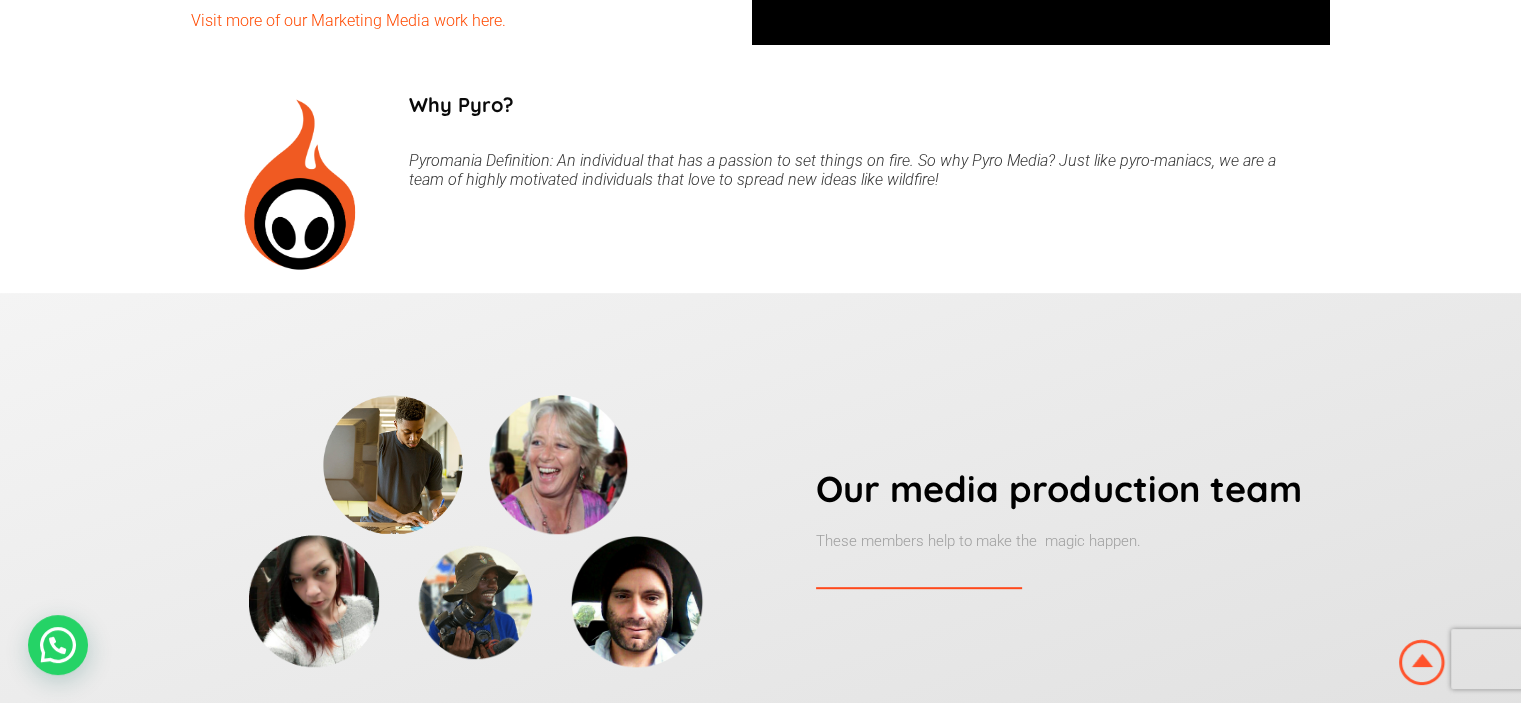 click at bounding box center (559, 464) 